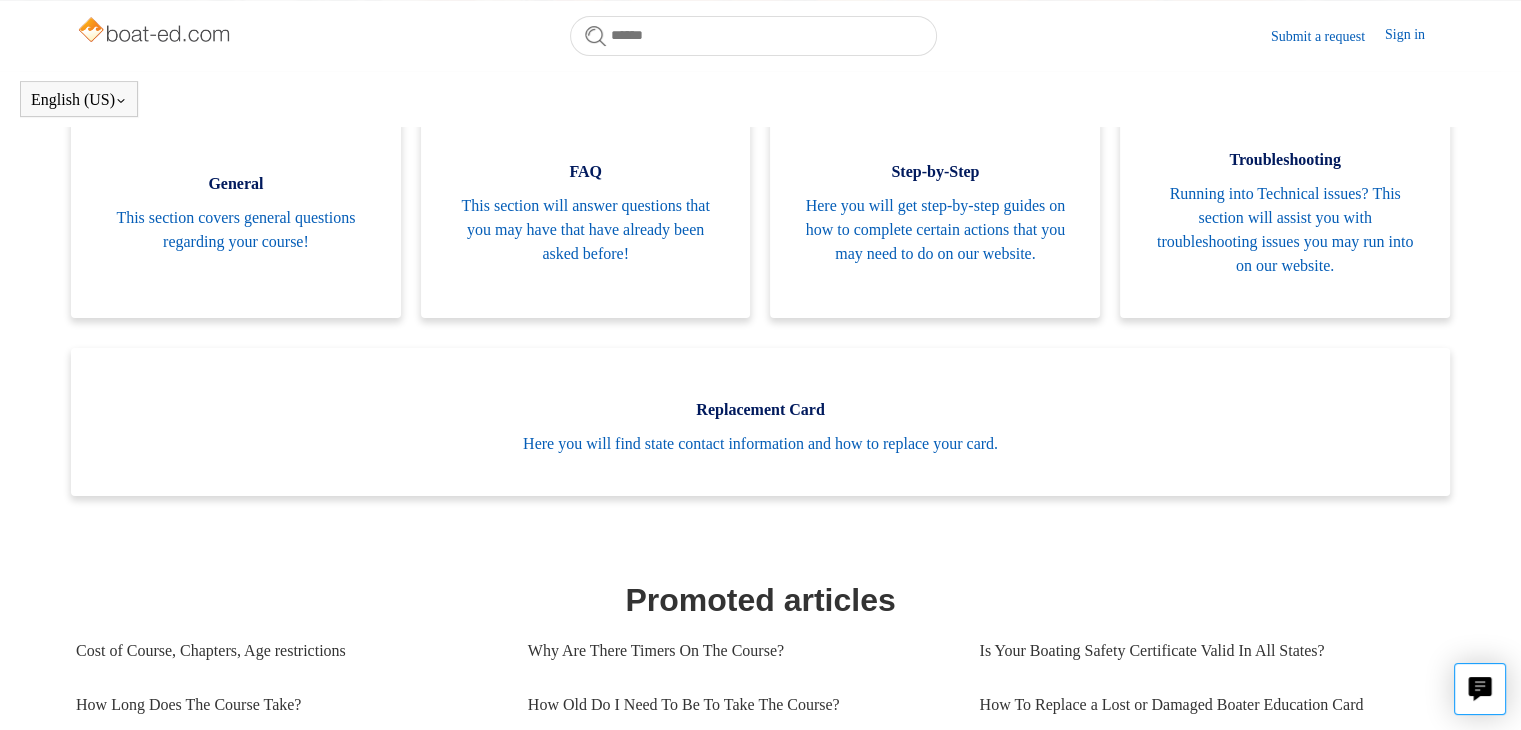 scroll, scrollTop: 420, scrollLeft: 0, axis: vertical 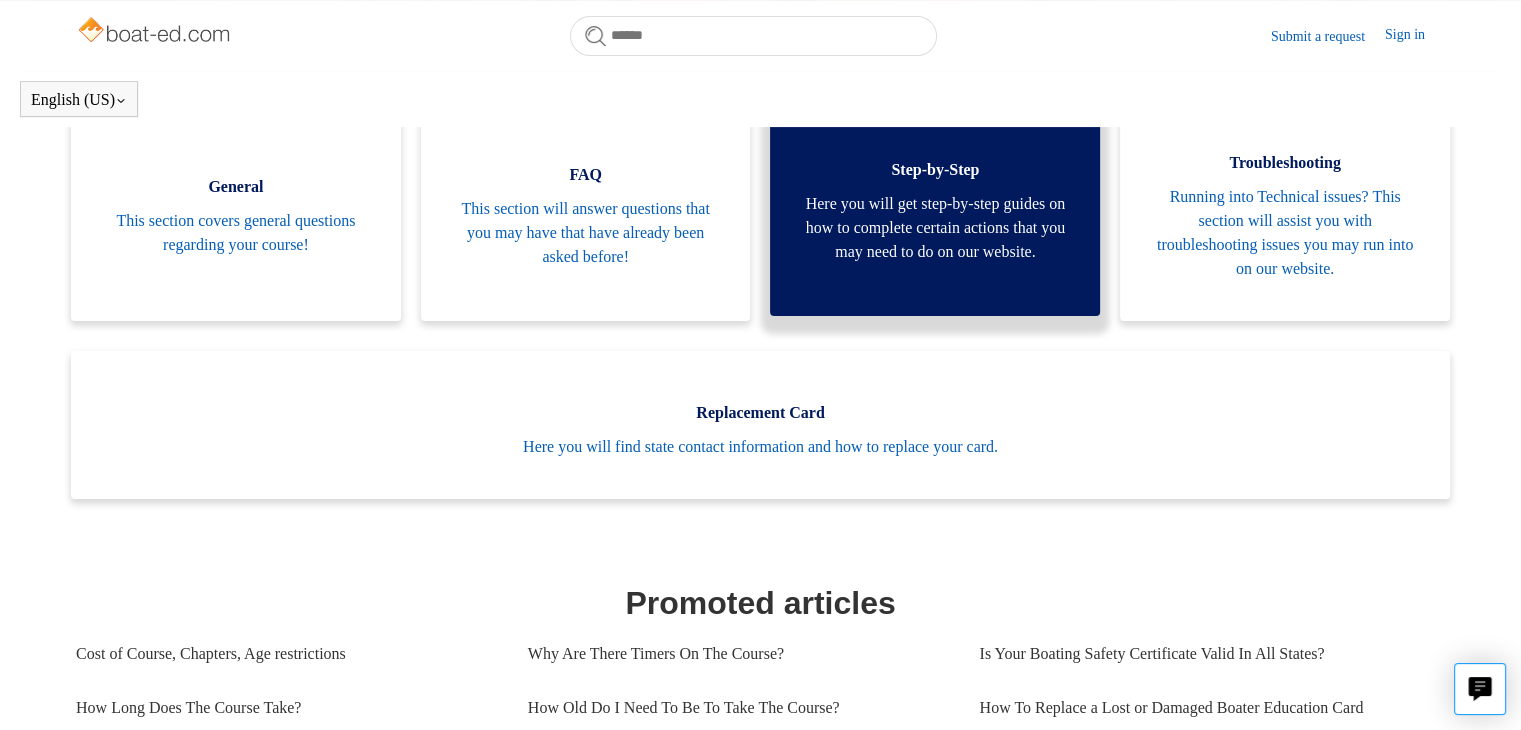 click on "Here you will get step-by-step guides on how to complete certain actions that you may need to do on our website." at bounding box center [935, 228] 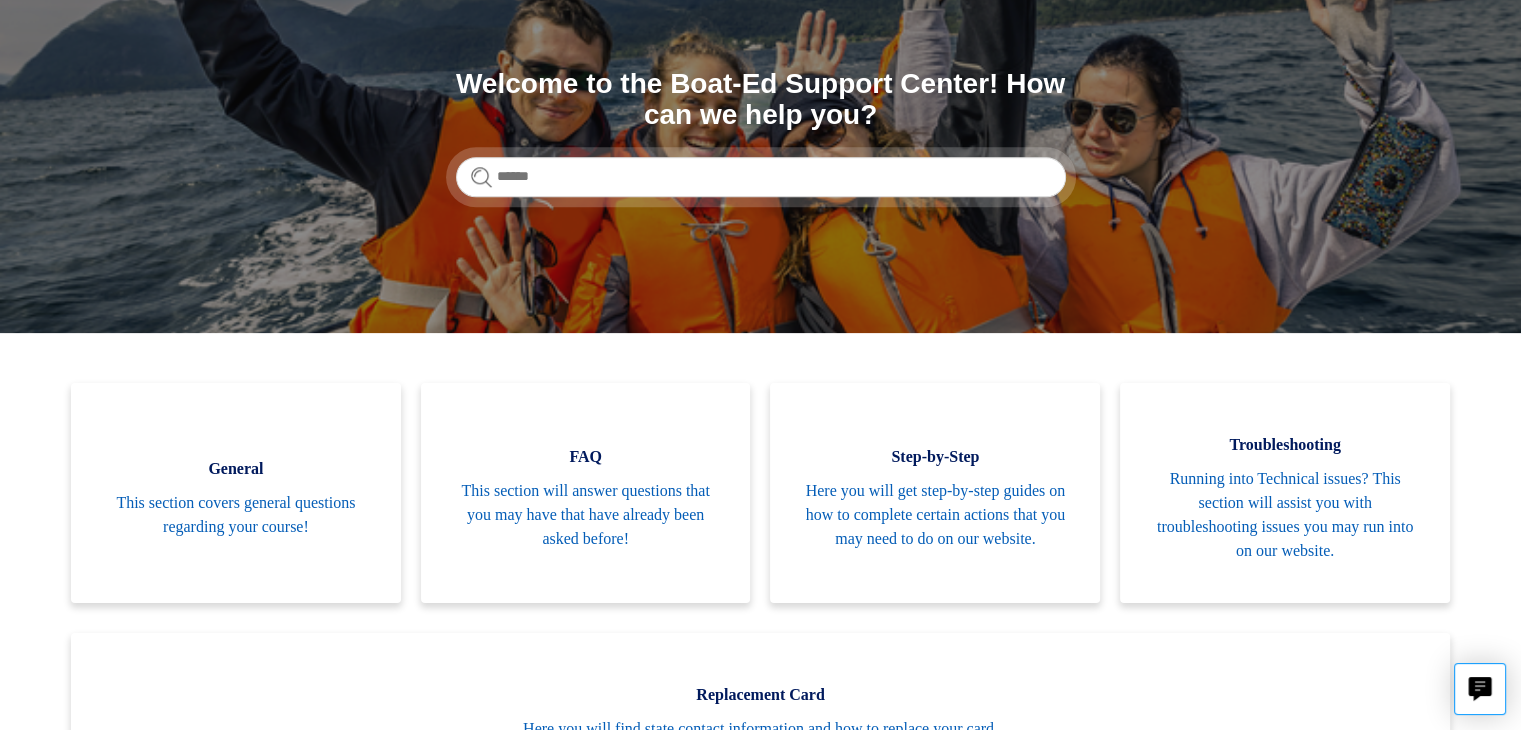scroll, scrollTop: 195, scrollLeft: 0, axis: vertical 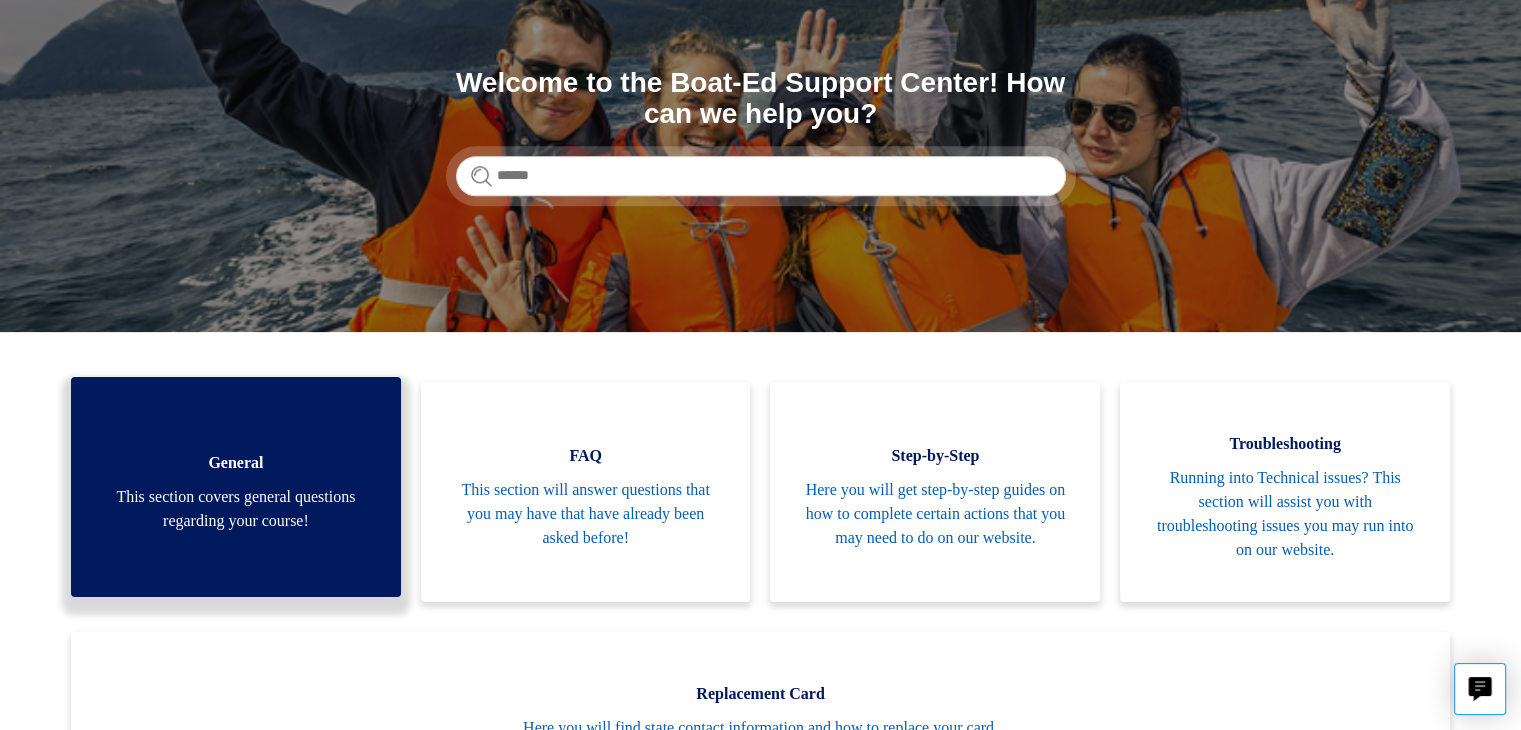 click on "This section covers general questions regarding your course!" at bounding box center (236, 509) 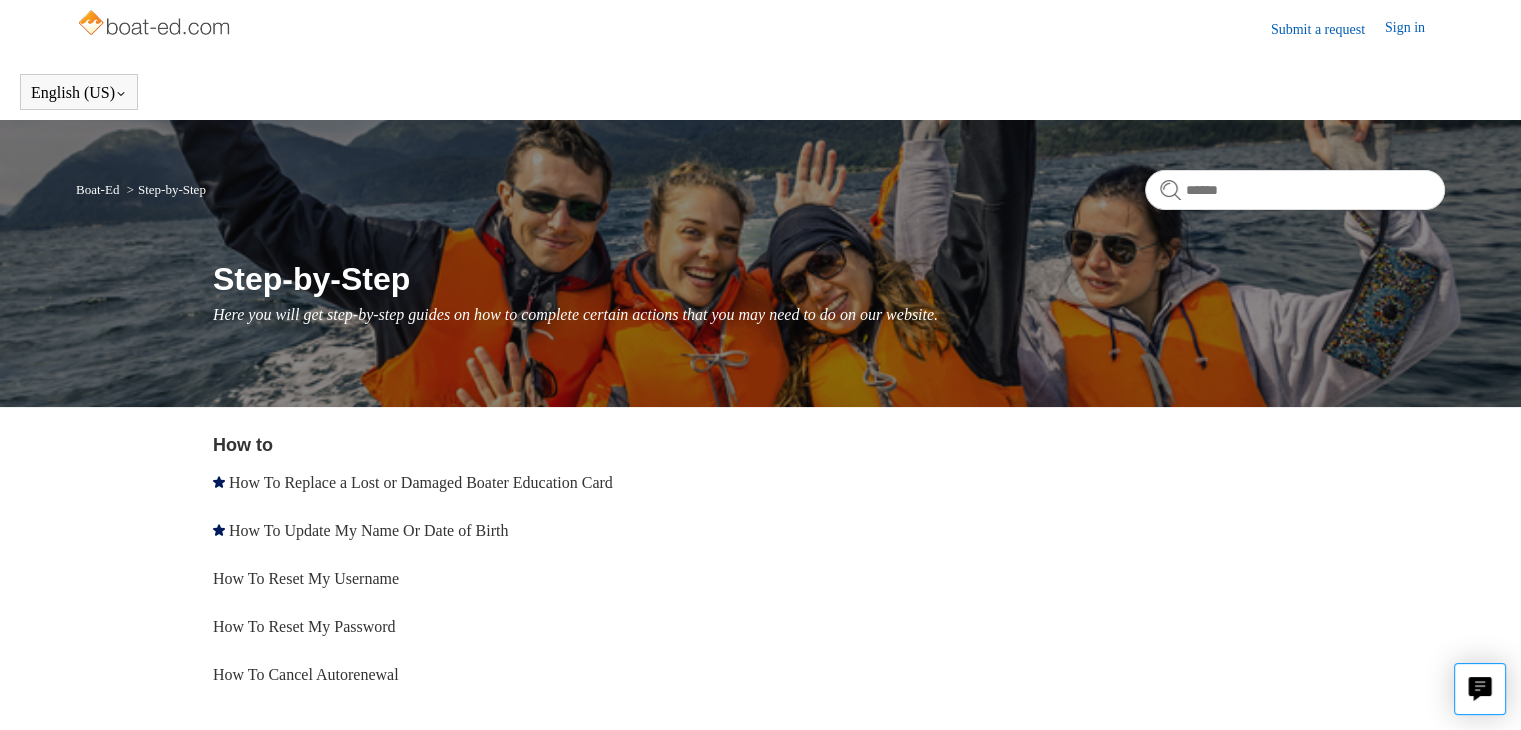 scroll, scrollTop: 131, scrollLeft: 0, axis: vertical 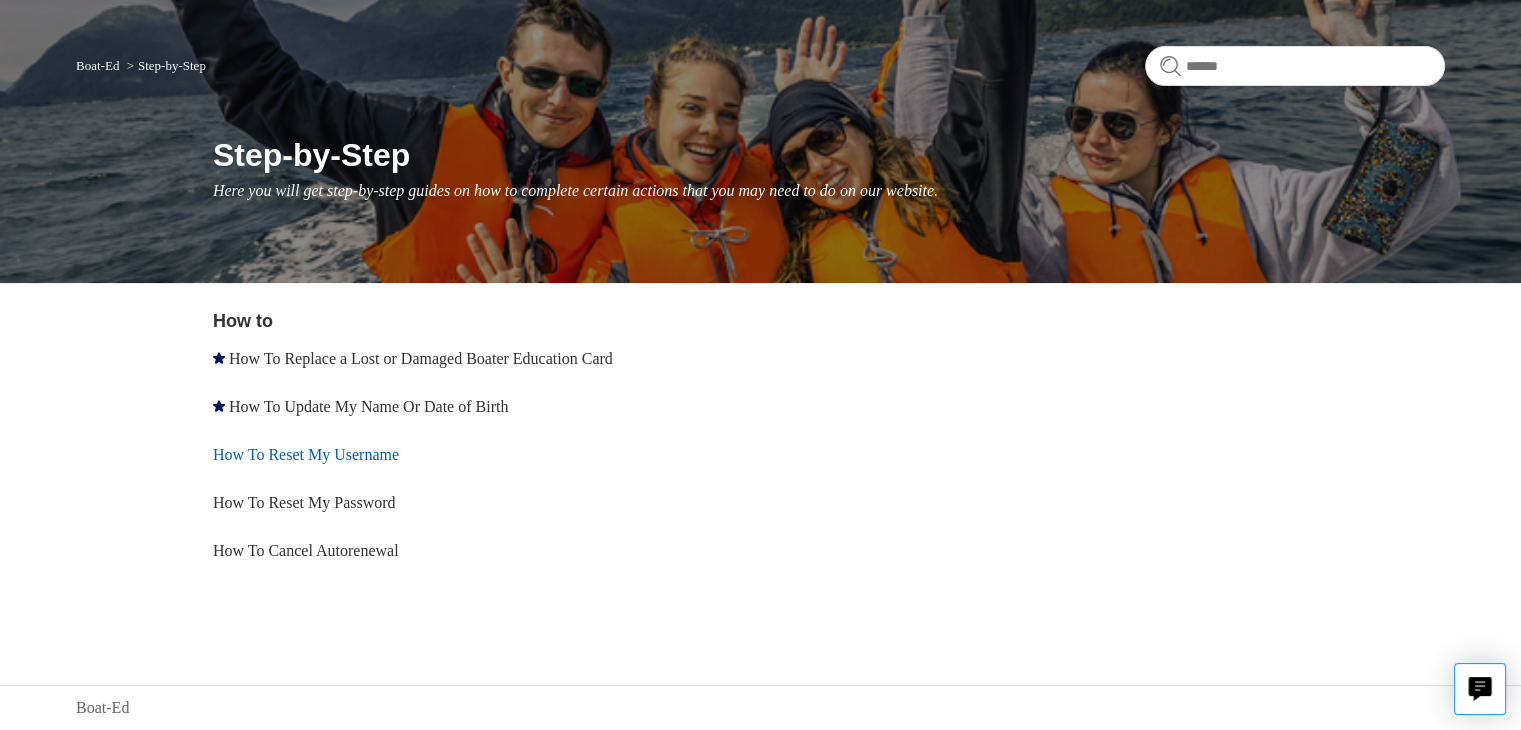 click on "How To Reset My Username" at bounding box center (306, 454) 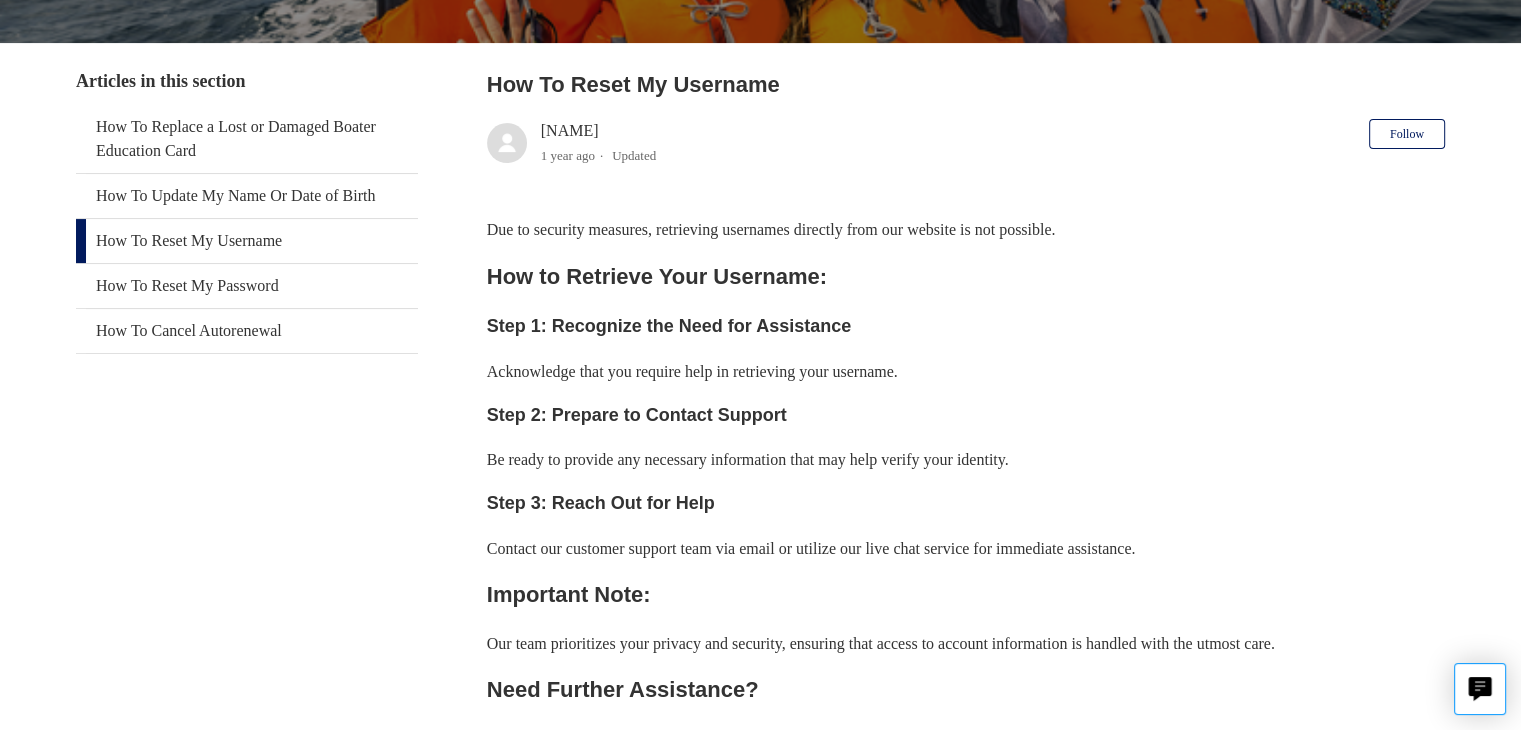 scroll, scrollTop: 353, scrollLeft: 0, axis: vertical 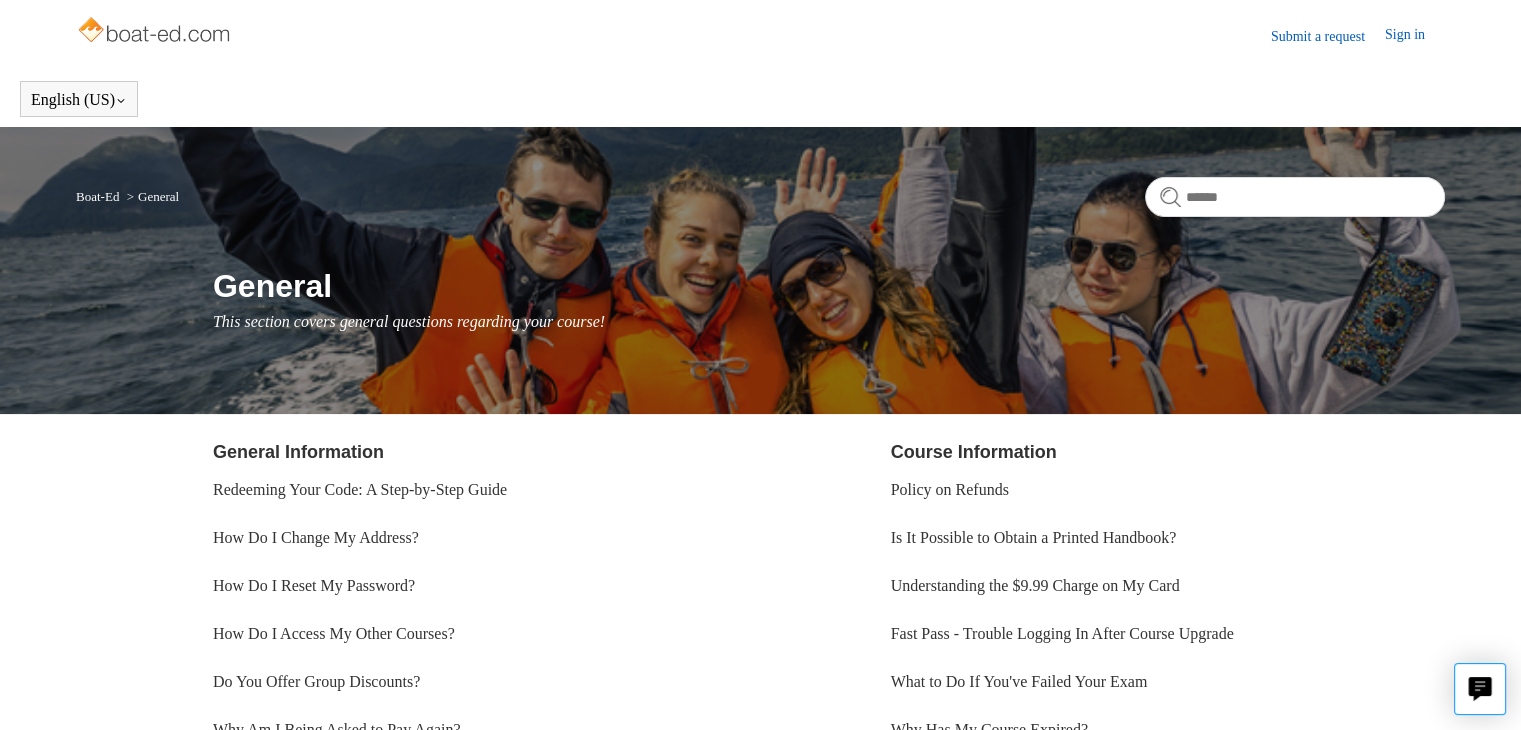 click on "Sign in" at bounding box center (1415, 36) 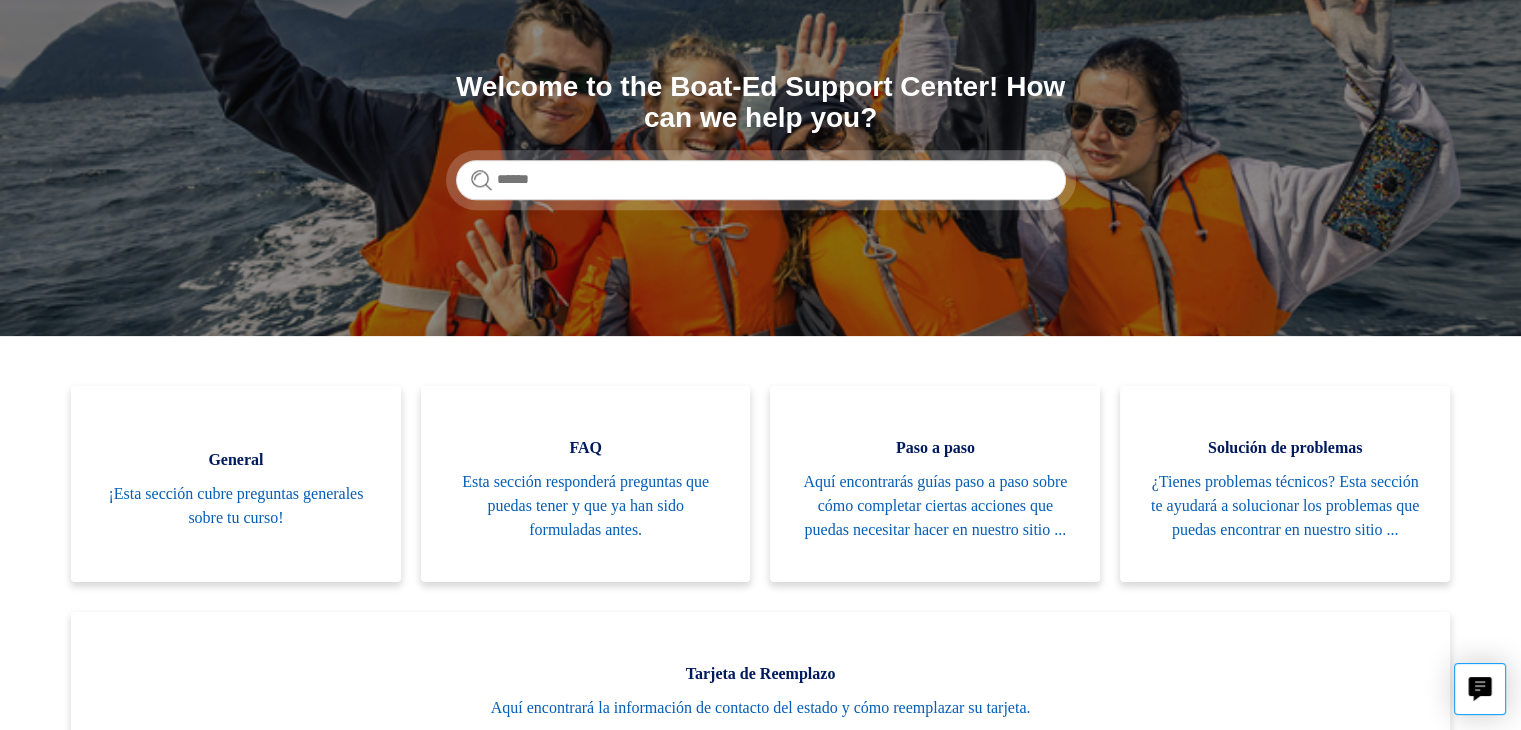 scroll, scrollTop: 0, scrollLeft: 0, axis: both 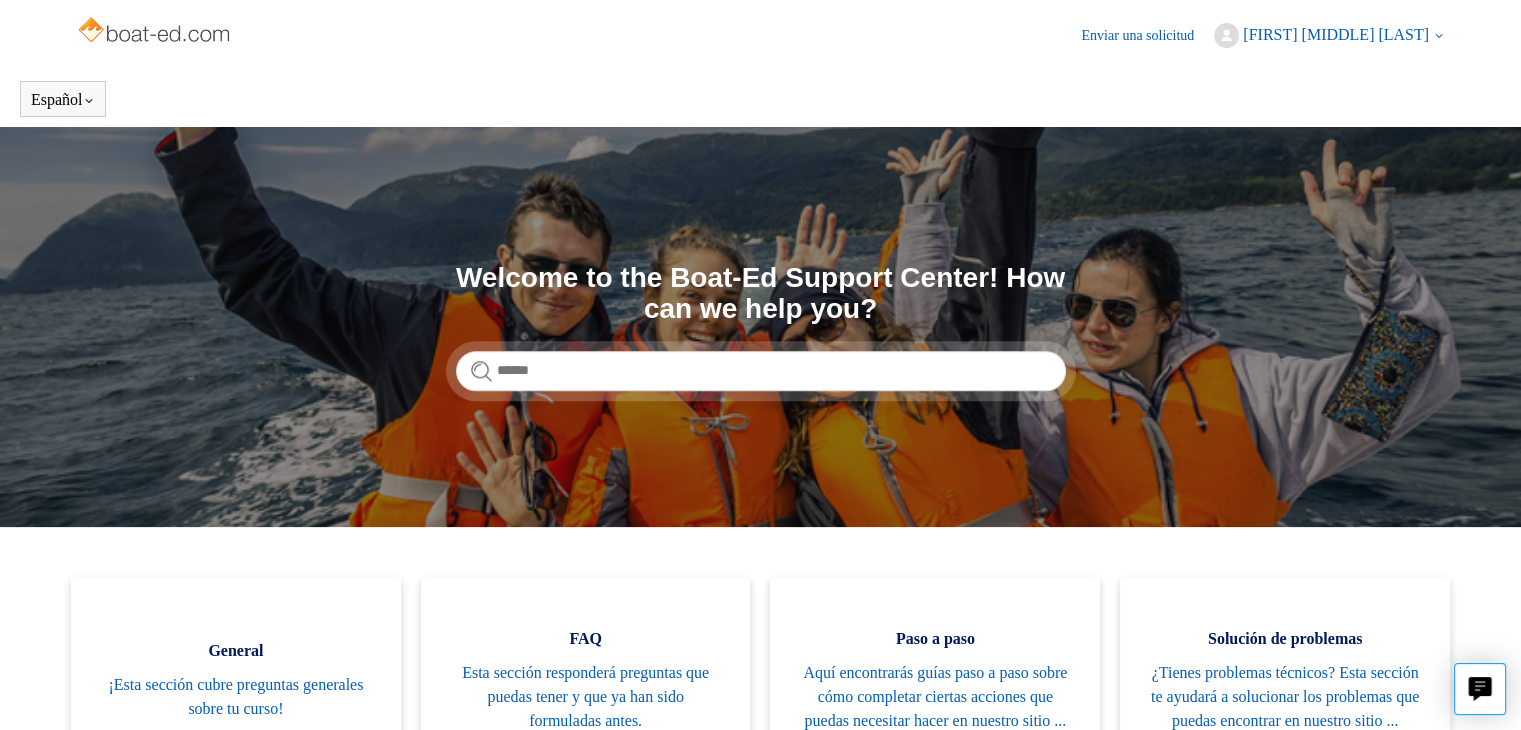 click on "[FIRST] [MIDDLE] [LAST]" at bounding box center (1336, 34) 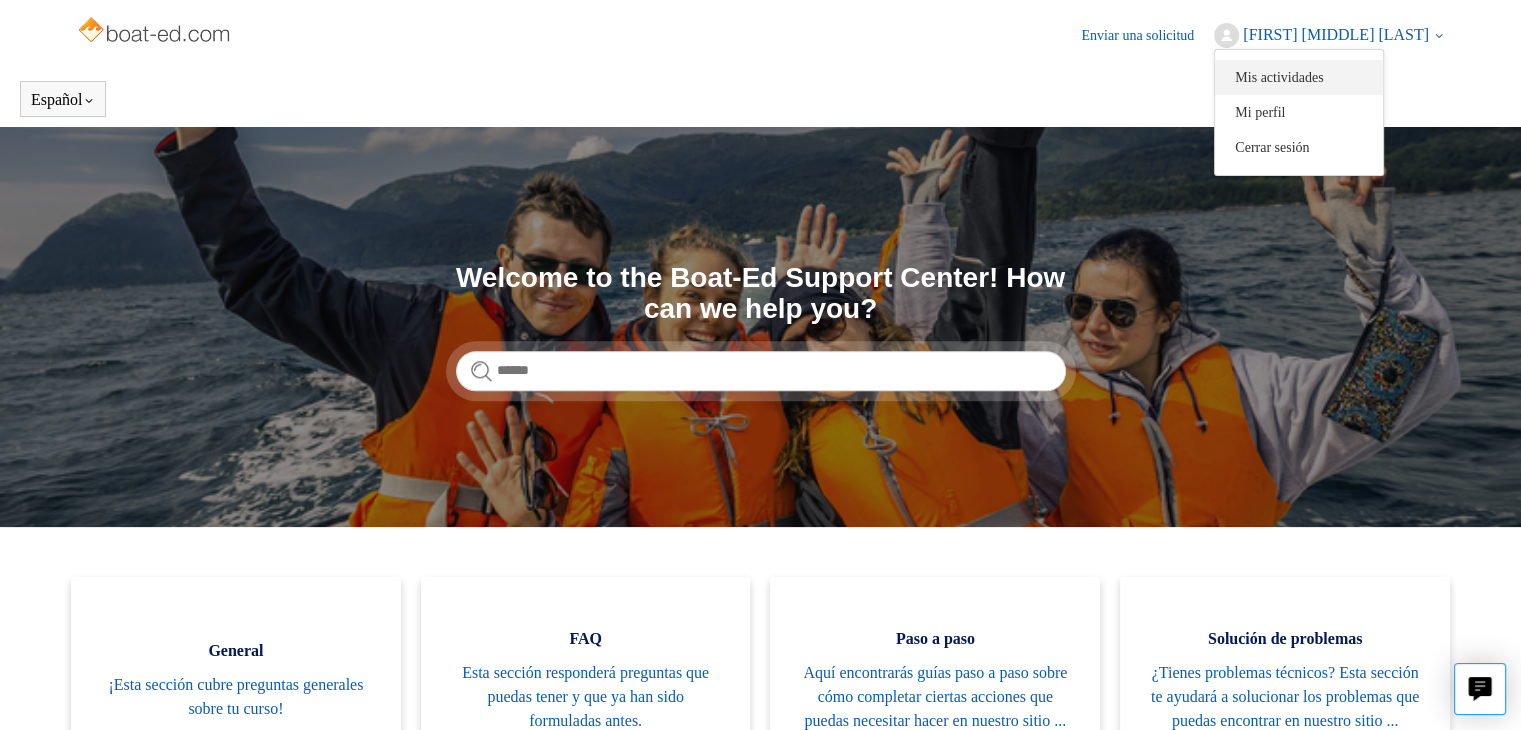 click on "Mis actividades" at bounding box center (1299, 77) 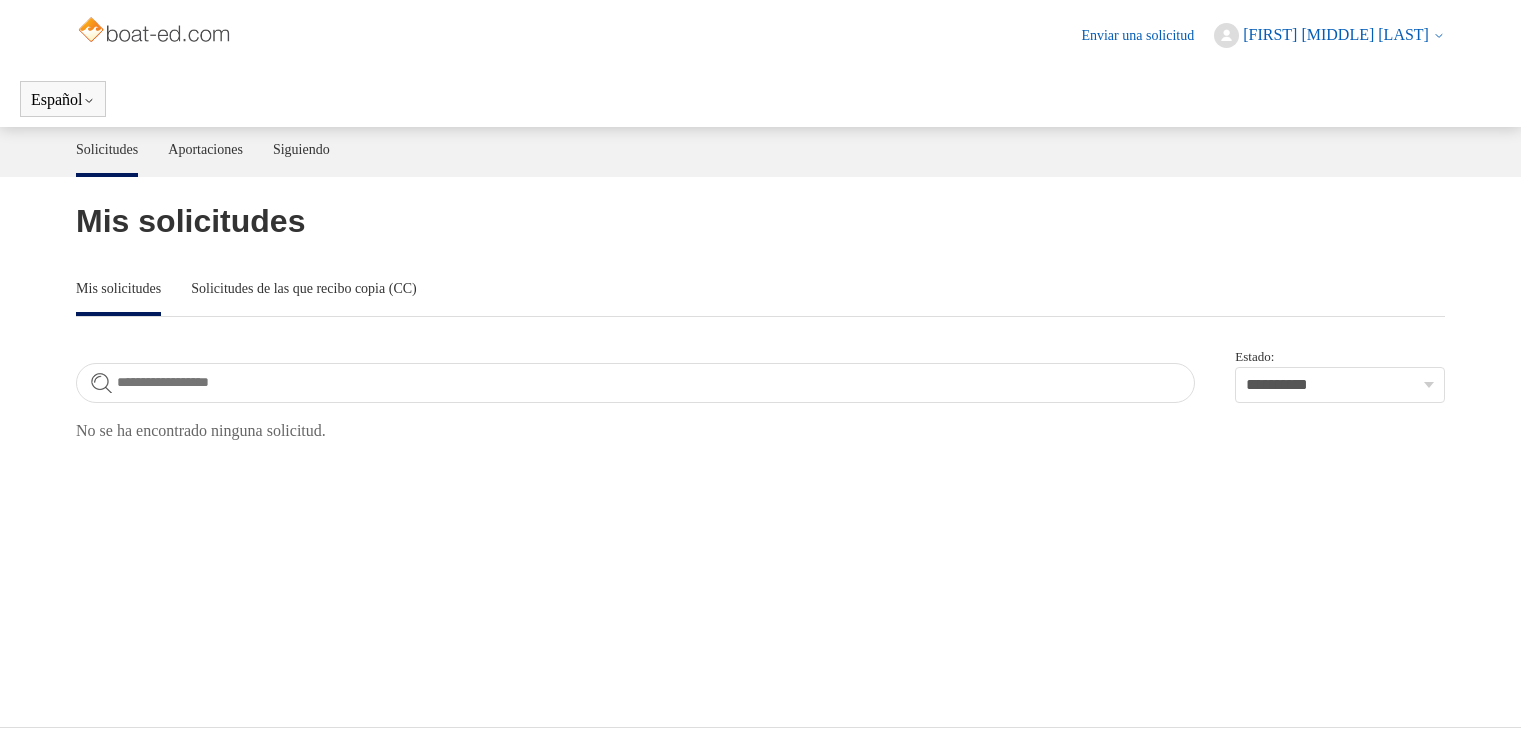 scroll, scrollTop: 0, scrollLeft: 0, axis: both 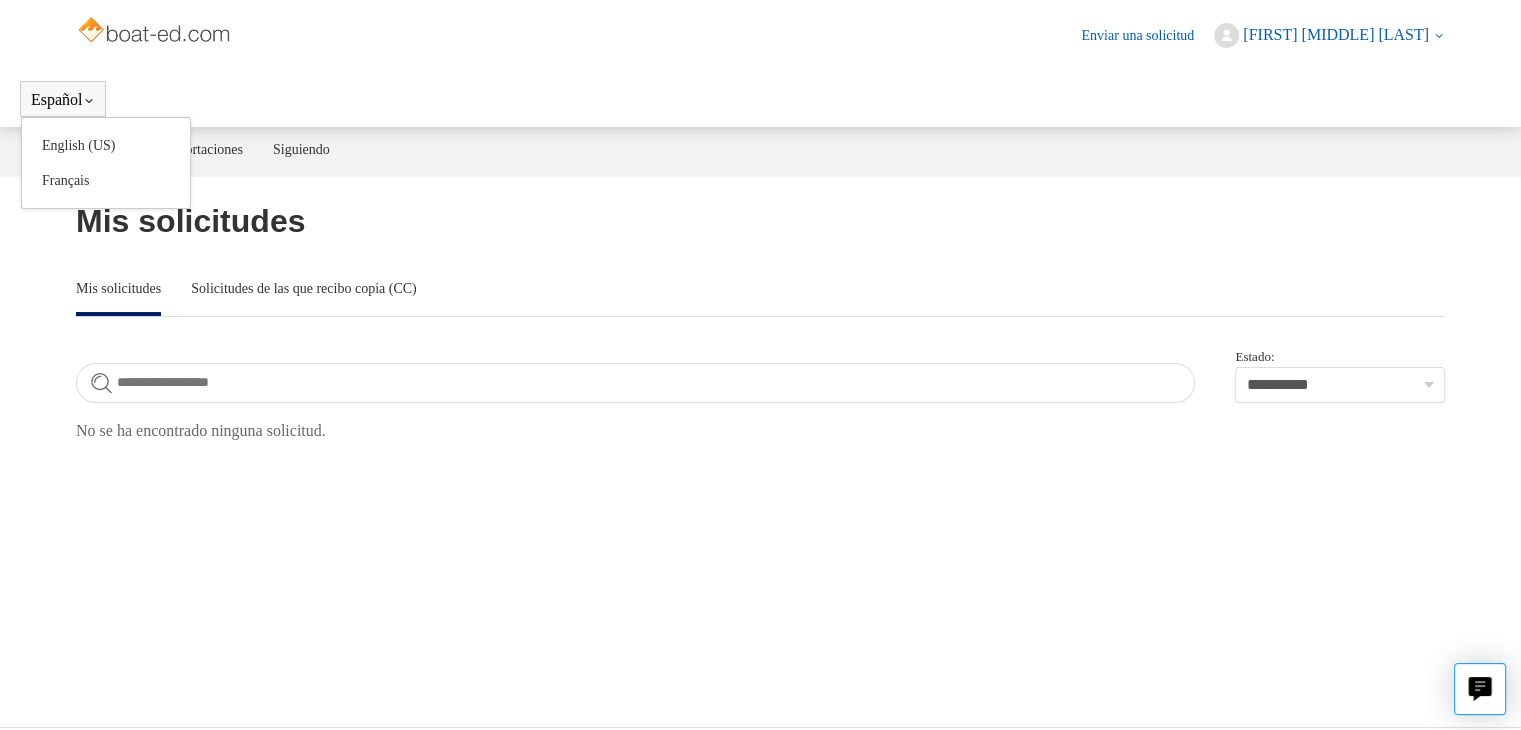click on "Español" at bounding box center (63, 100) 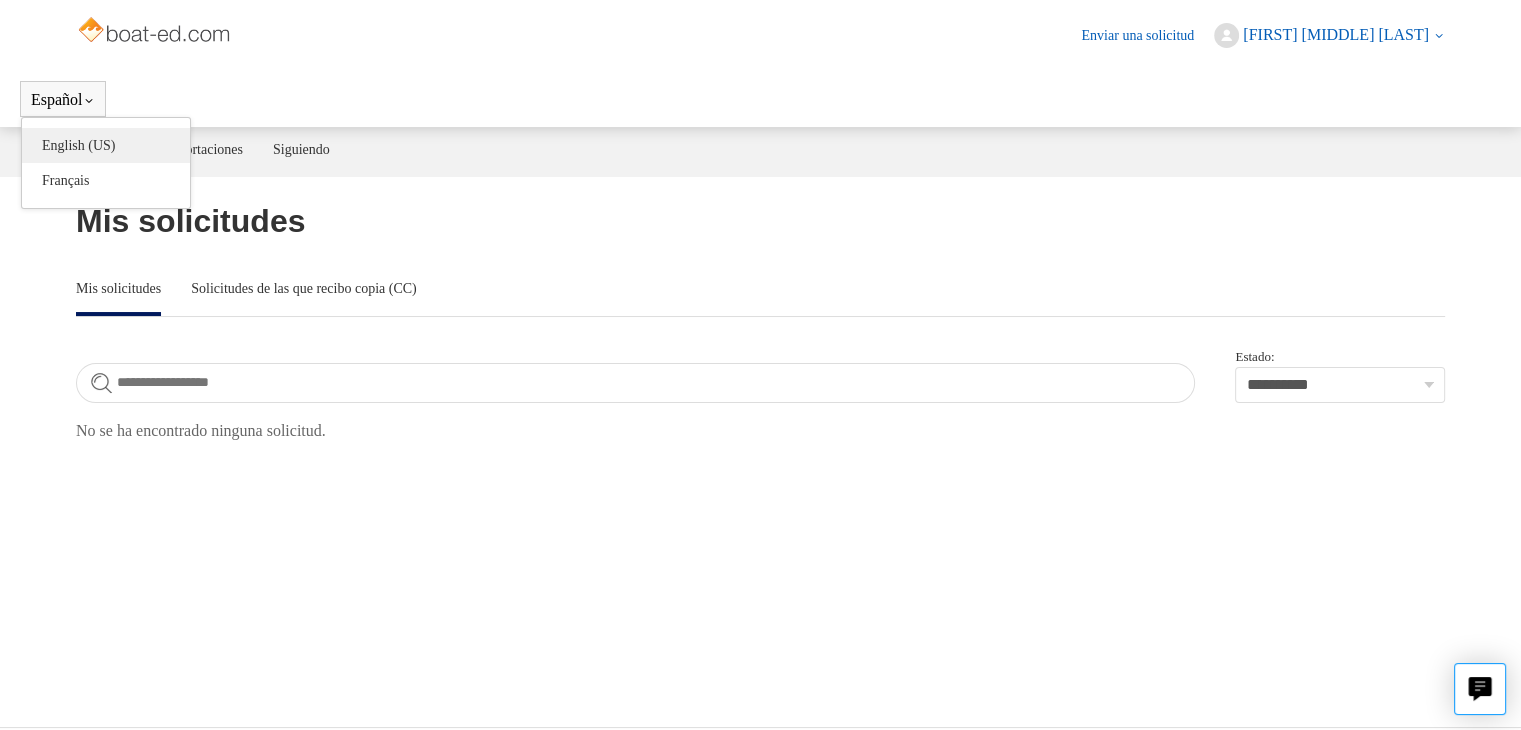 click on "English (US)" at bounding box center (106, 145) 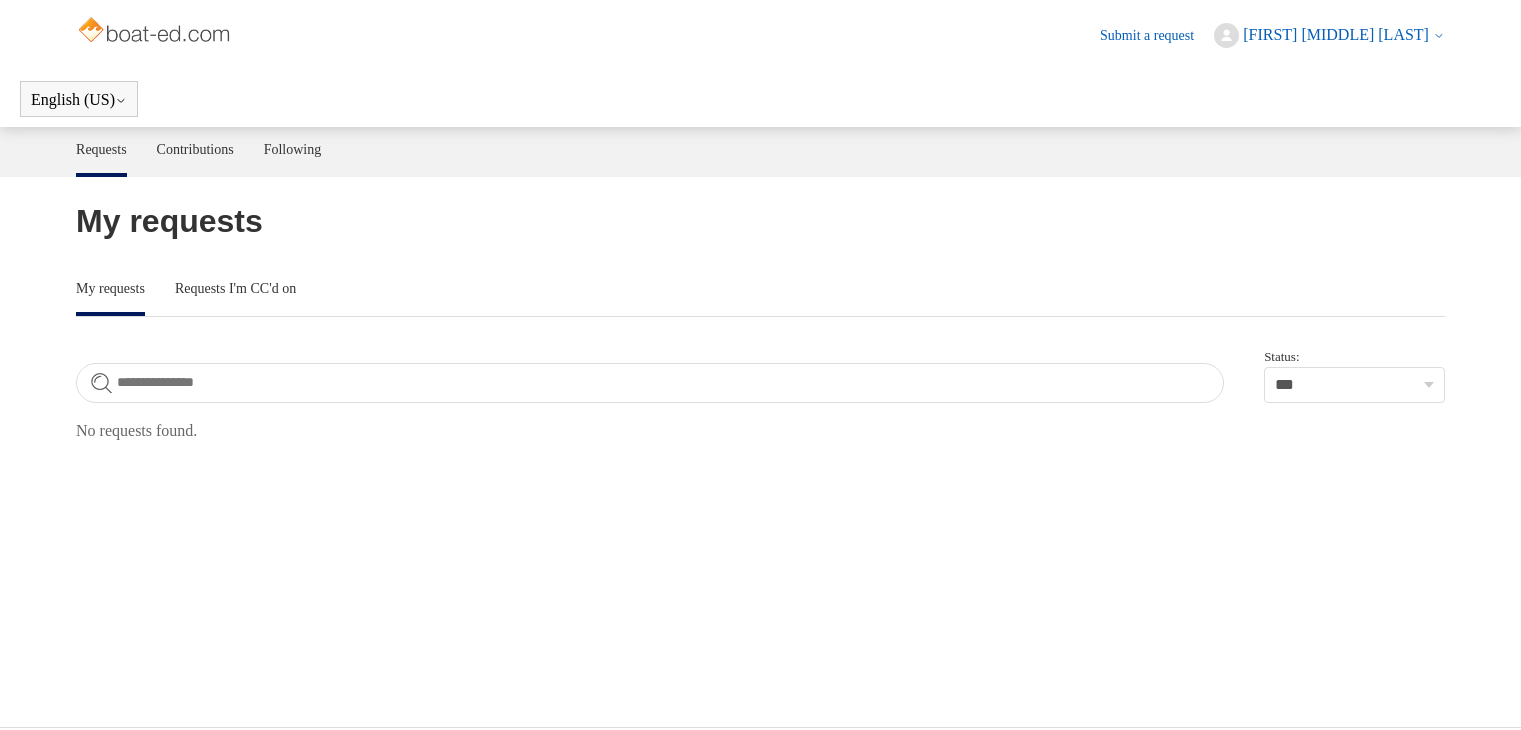 scroll, scrollTop: 0, scrollLeft: 0, axis: both 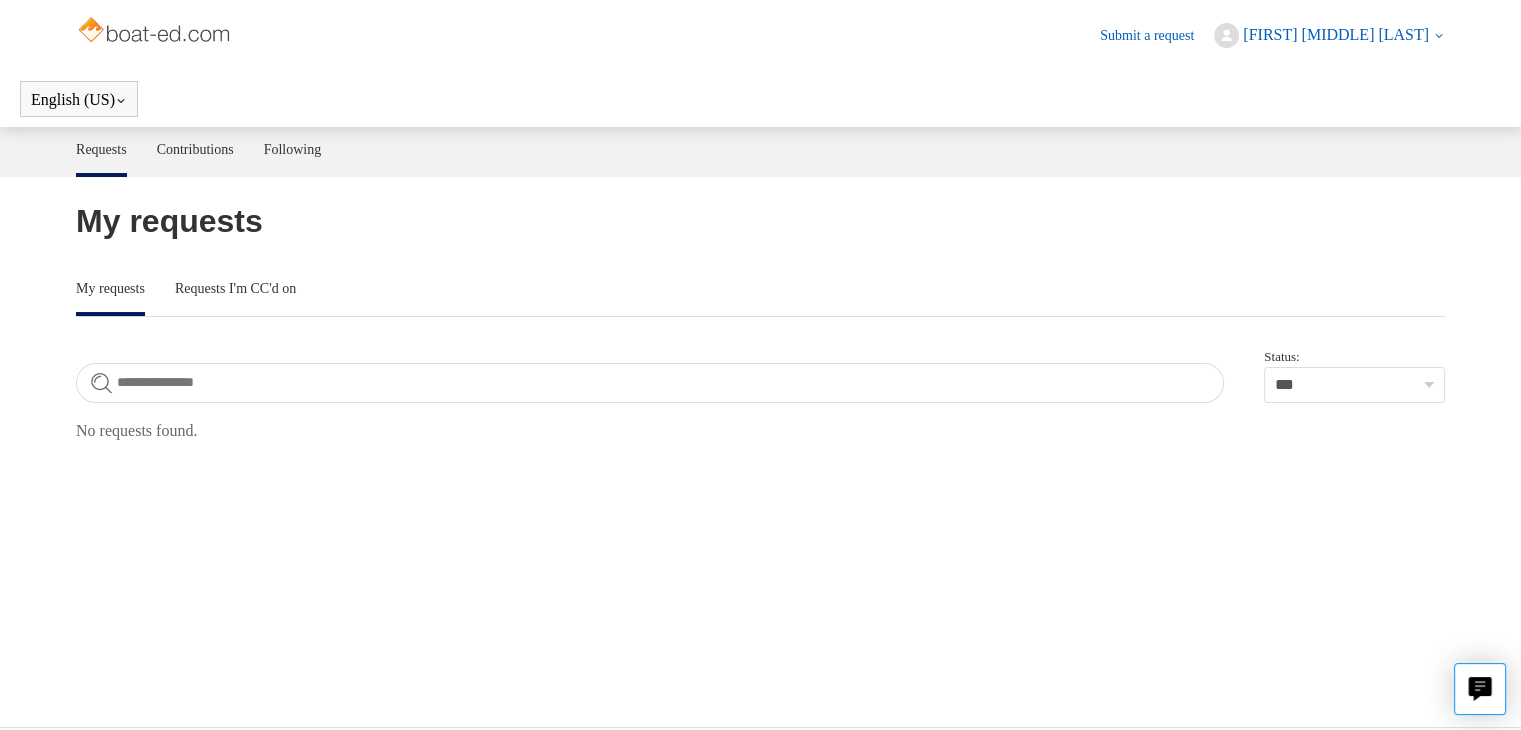 click on "My requests" at bounding box center (760, 221) 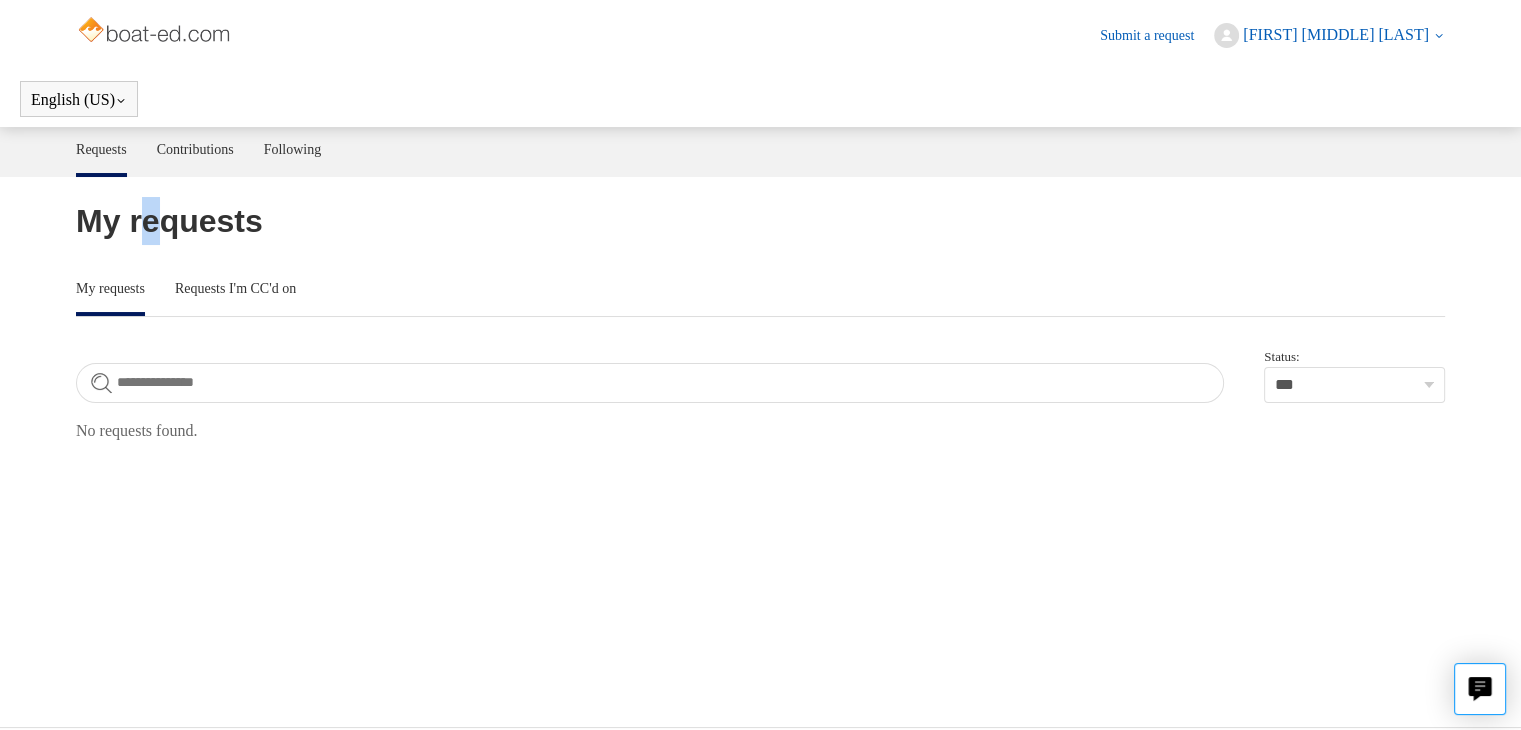 click on "My requests" at bounding box center (760, 221) 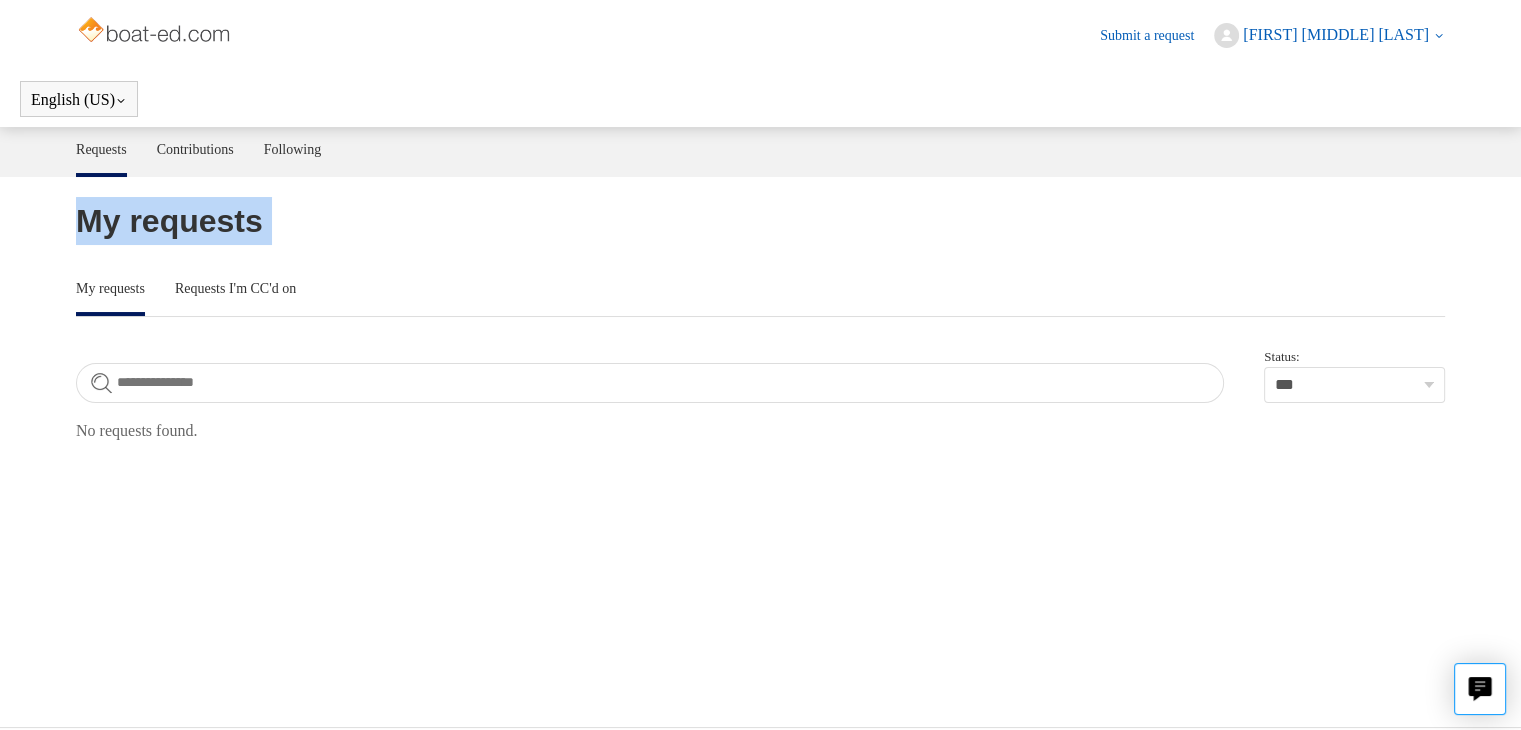 click on "My requests" at bounding box center [760, 221] 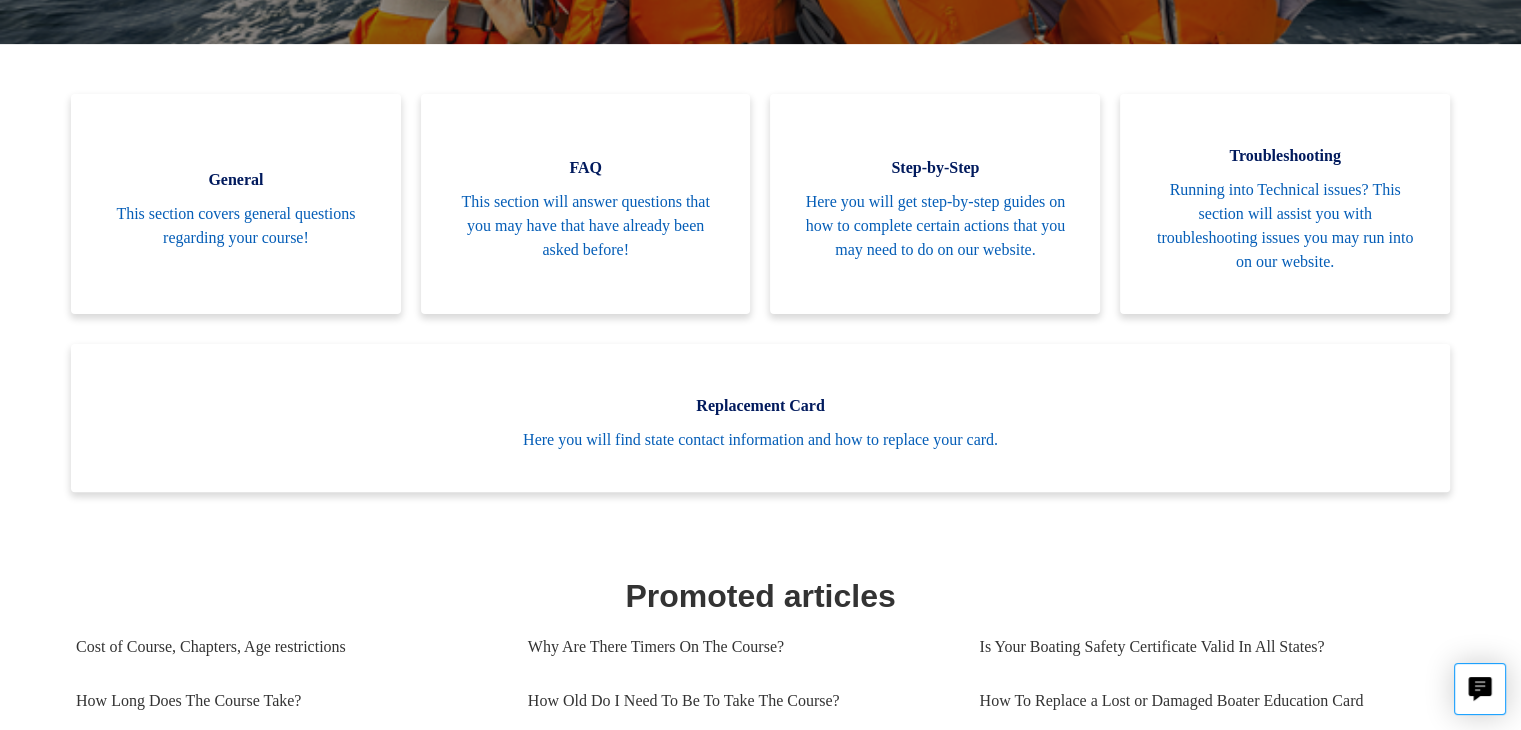 scroll, scrollTop: 0, scrollLeft: 0, axis: both 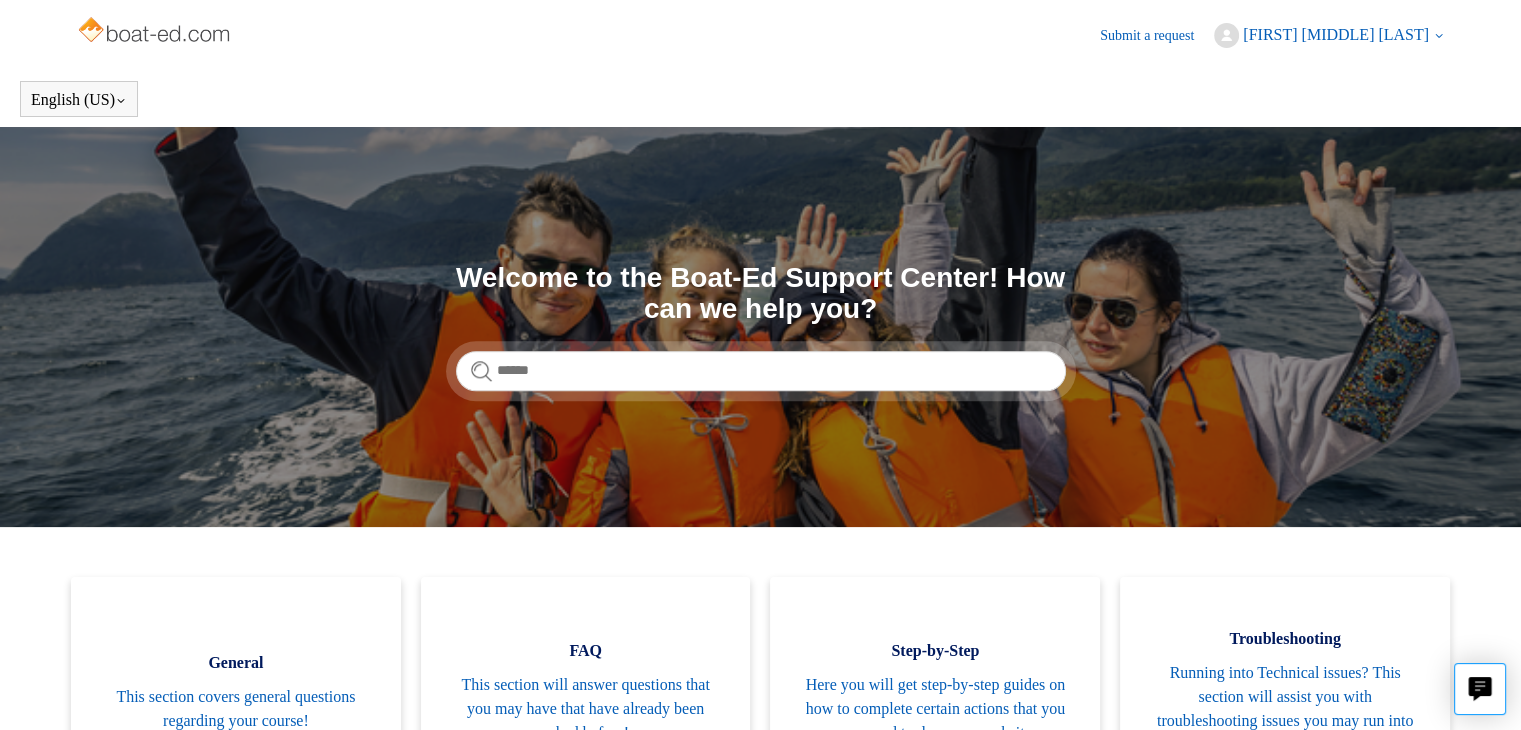 click at bounding box center (155, 32) 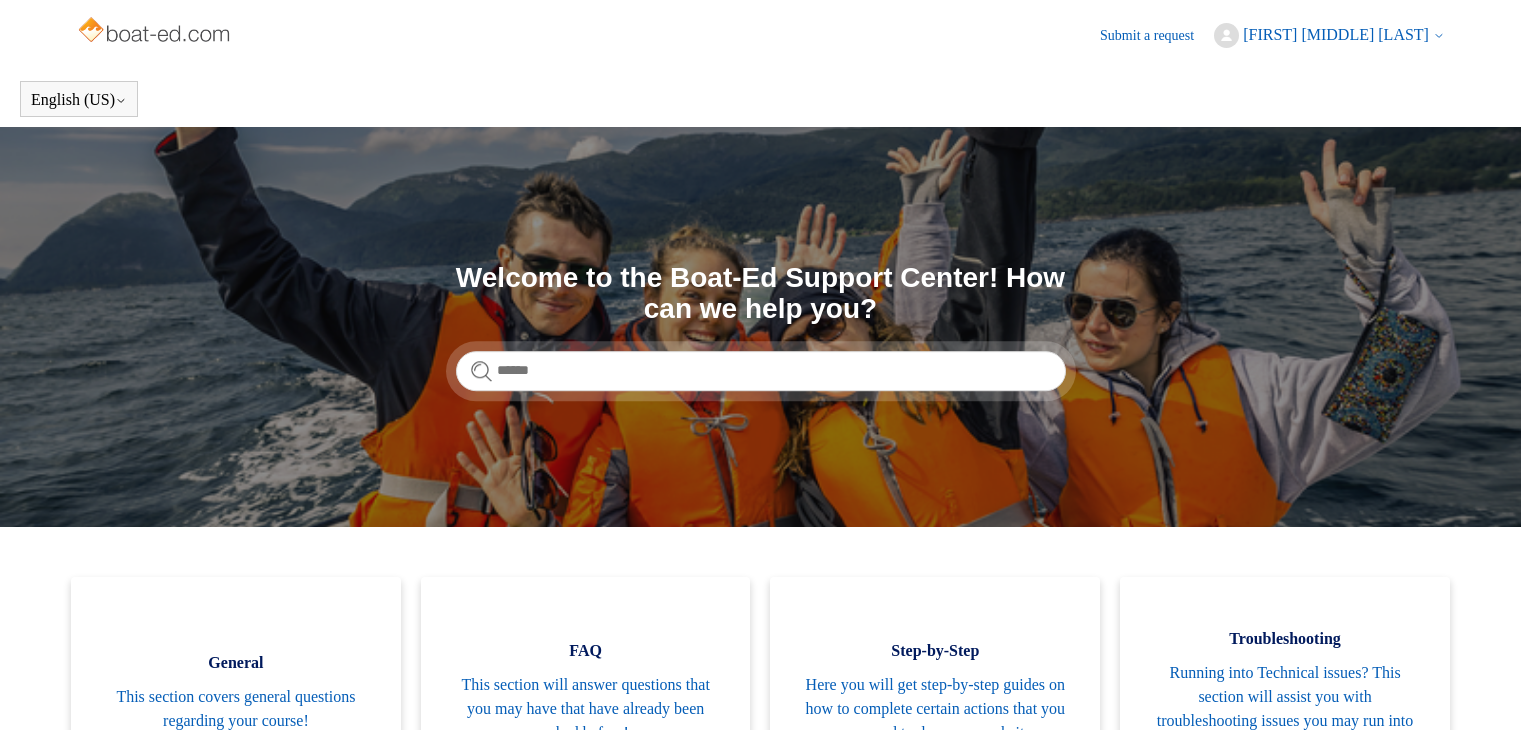scroll, scrollTop: 0, scrollLeft: 0, axis: both 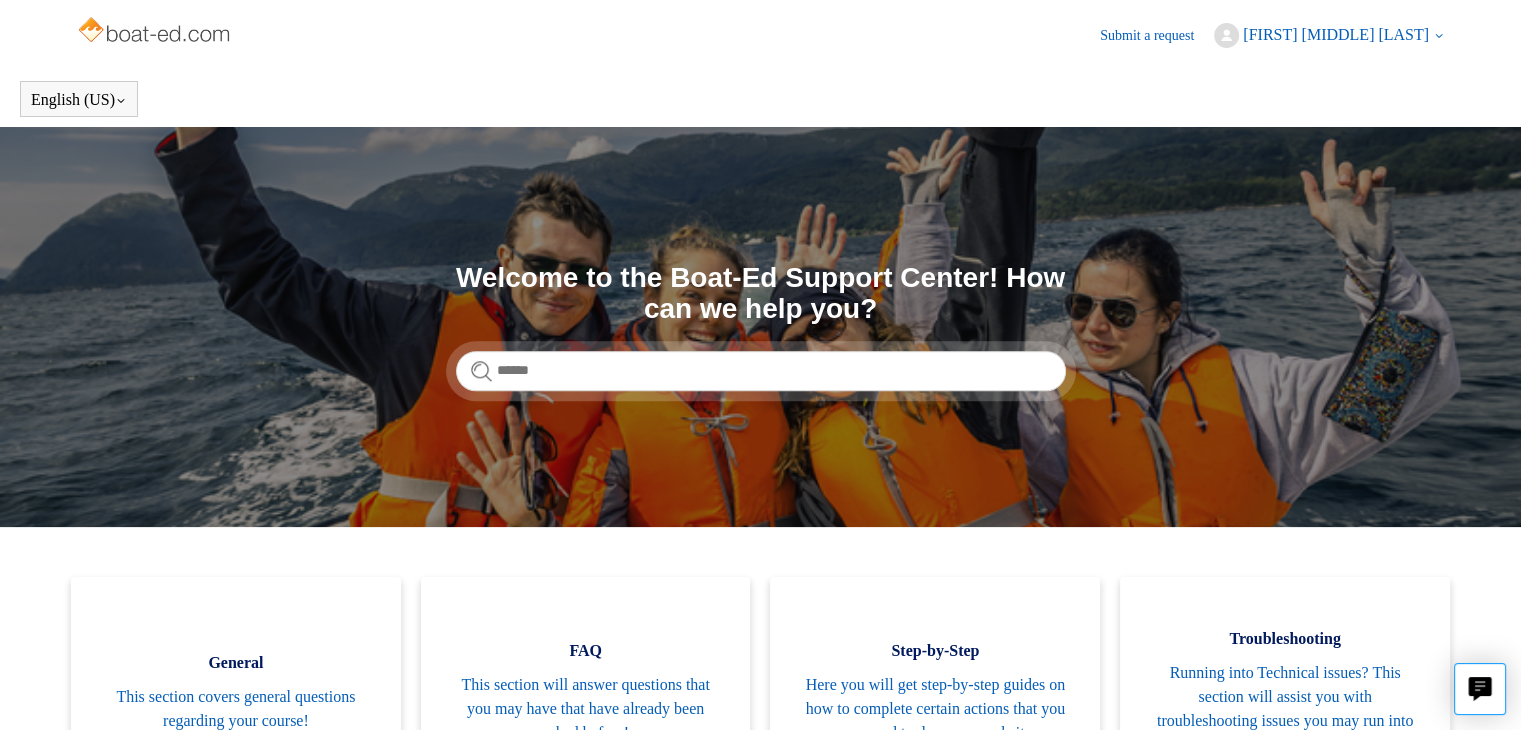 click at bounding box center [155, 32] 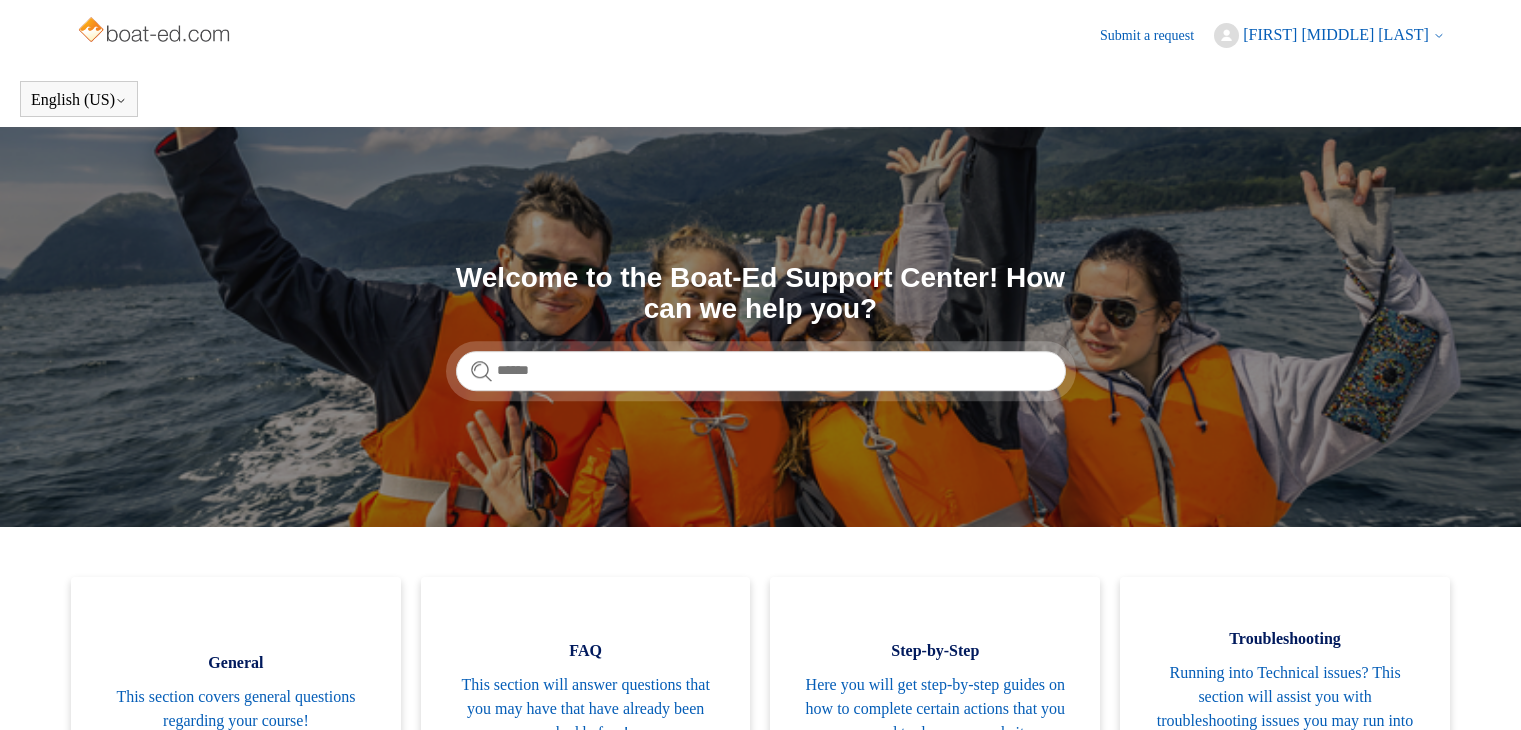 scroll, scrollTop: 0, scrollLeft: 0, axis: both 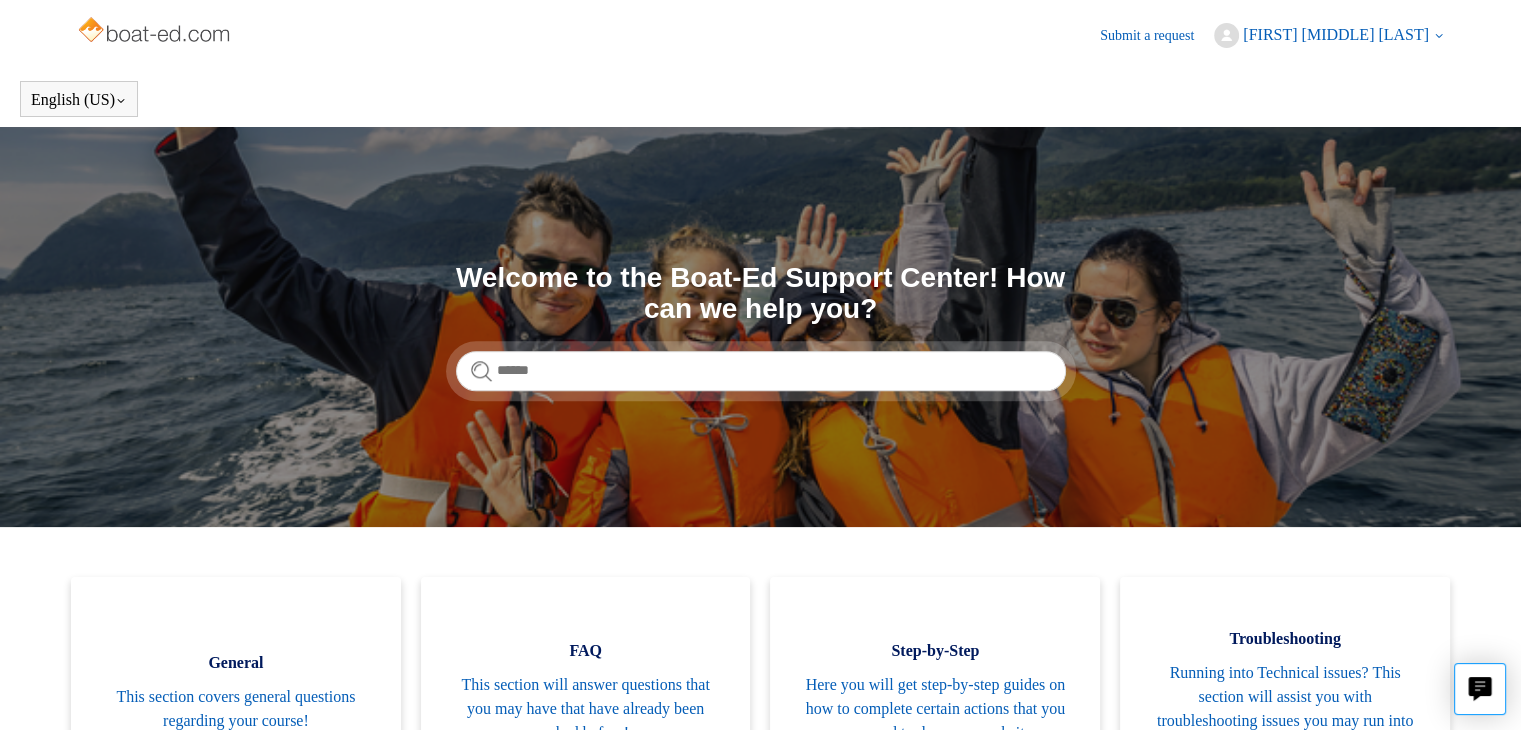 click at bounding box center (155, 32) 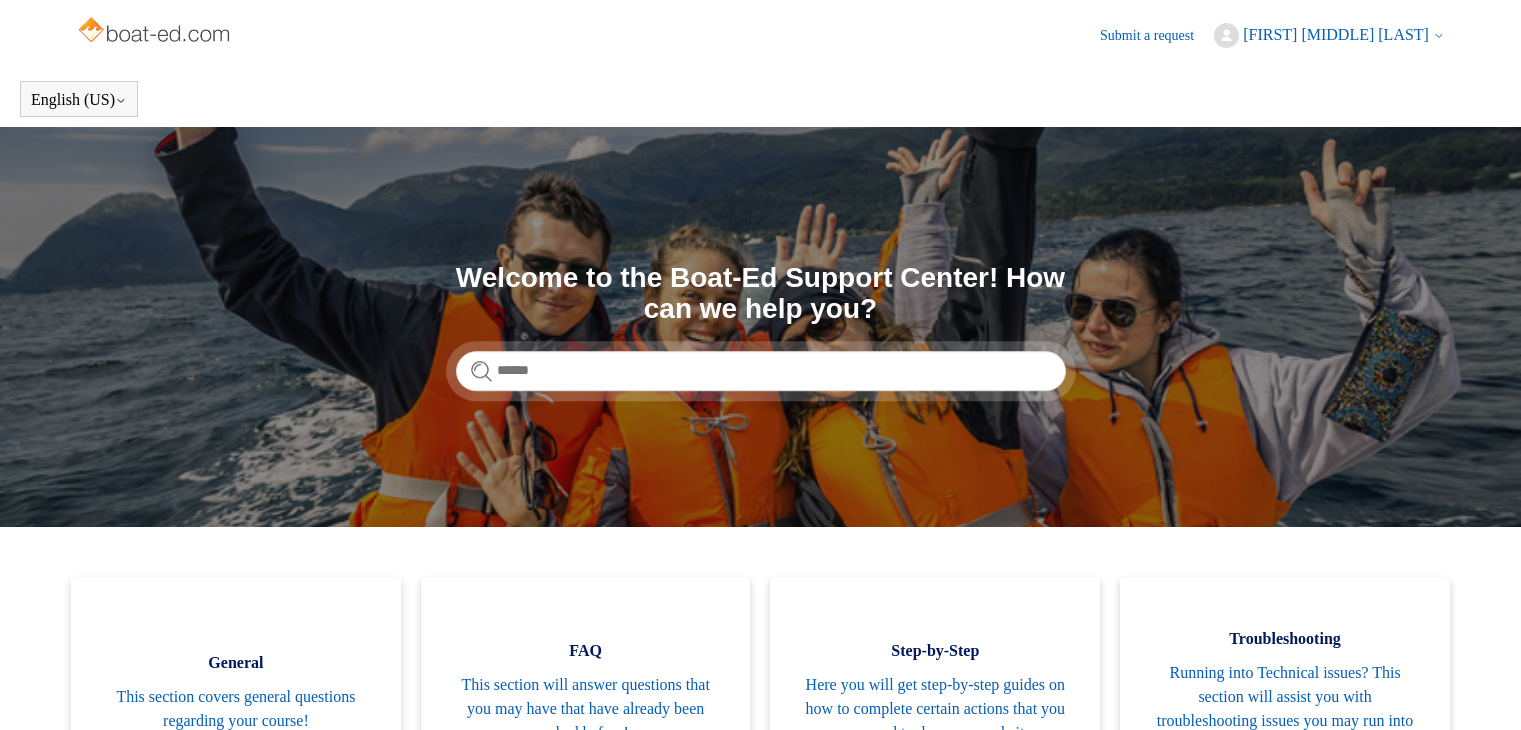 scroll, scrollTop: 0, scrollLeft: 0, axis: both 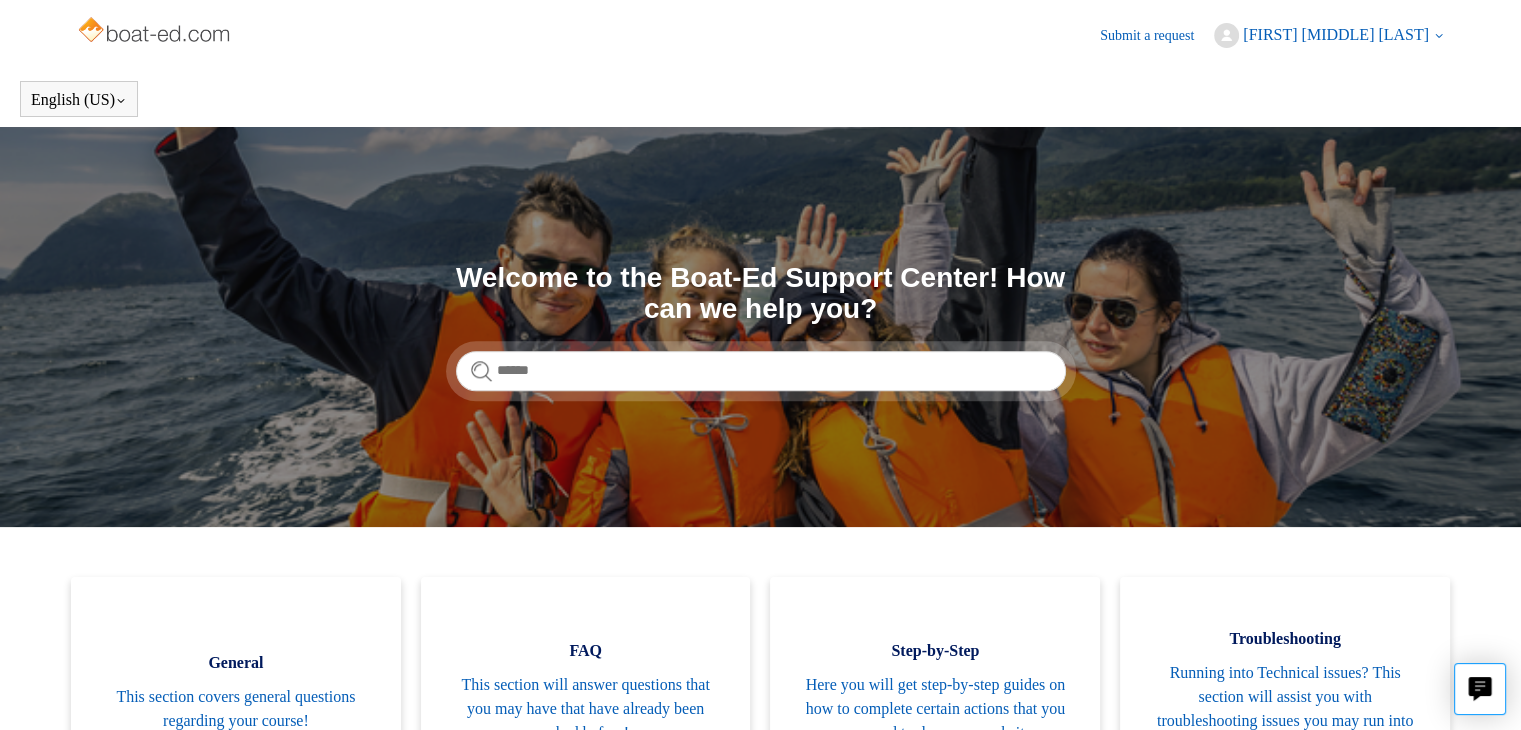 click on "[FIRST] [MIDDLE] [LAST]" at bounding box center (1336, 34) 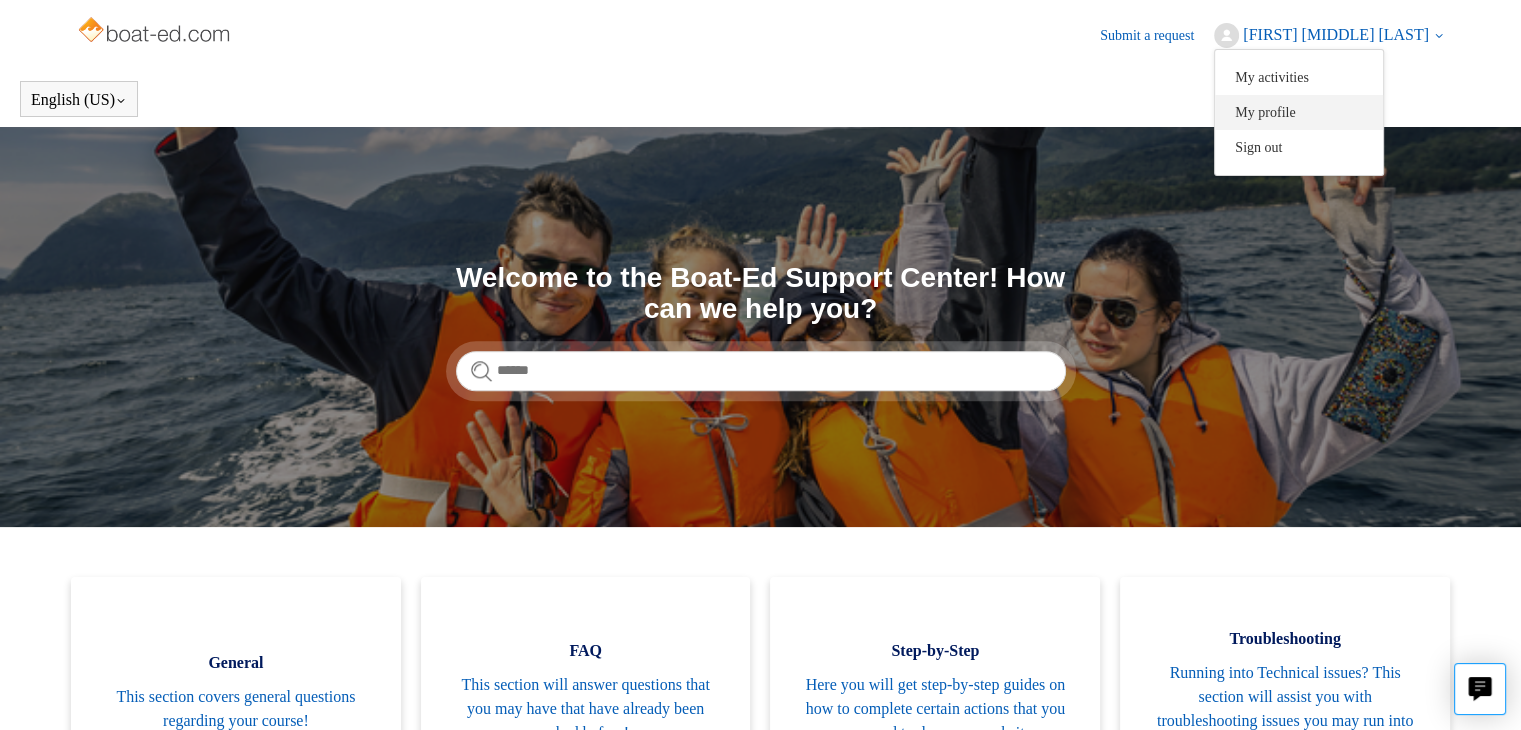click on "My profile" at bounding box center (1299, 112) 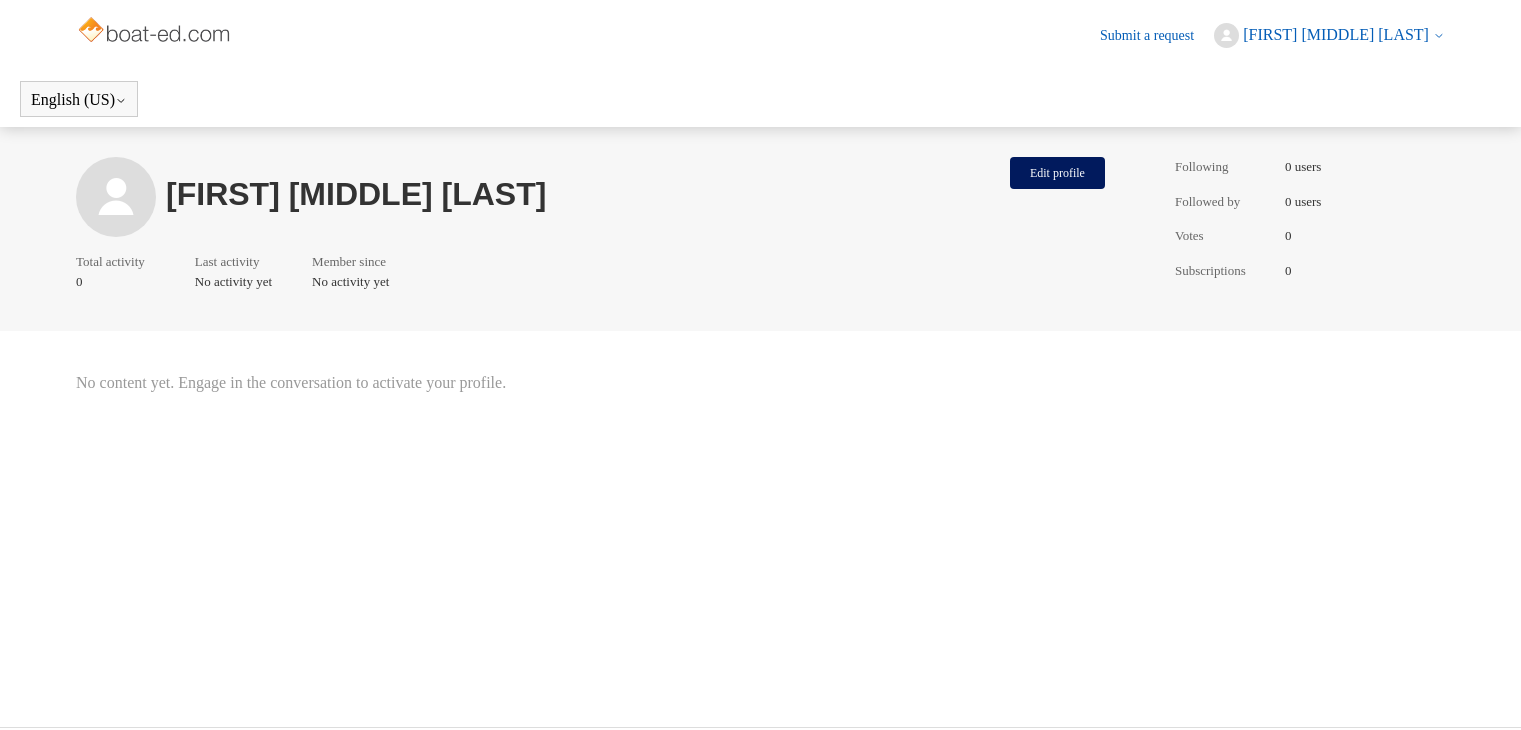 scroll, scrollTop: 0, scrollLeft: 0, axis: both 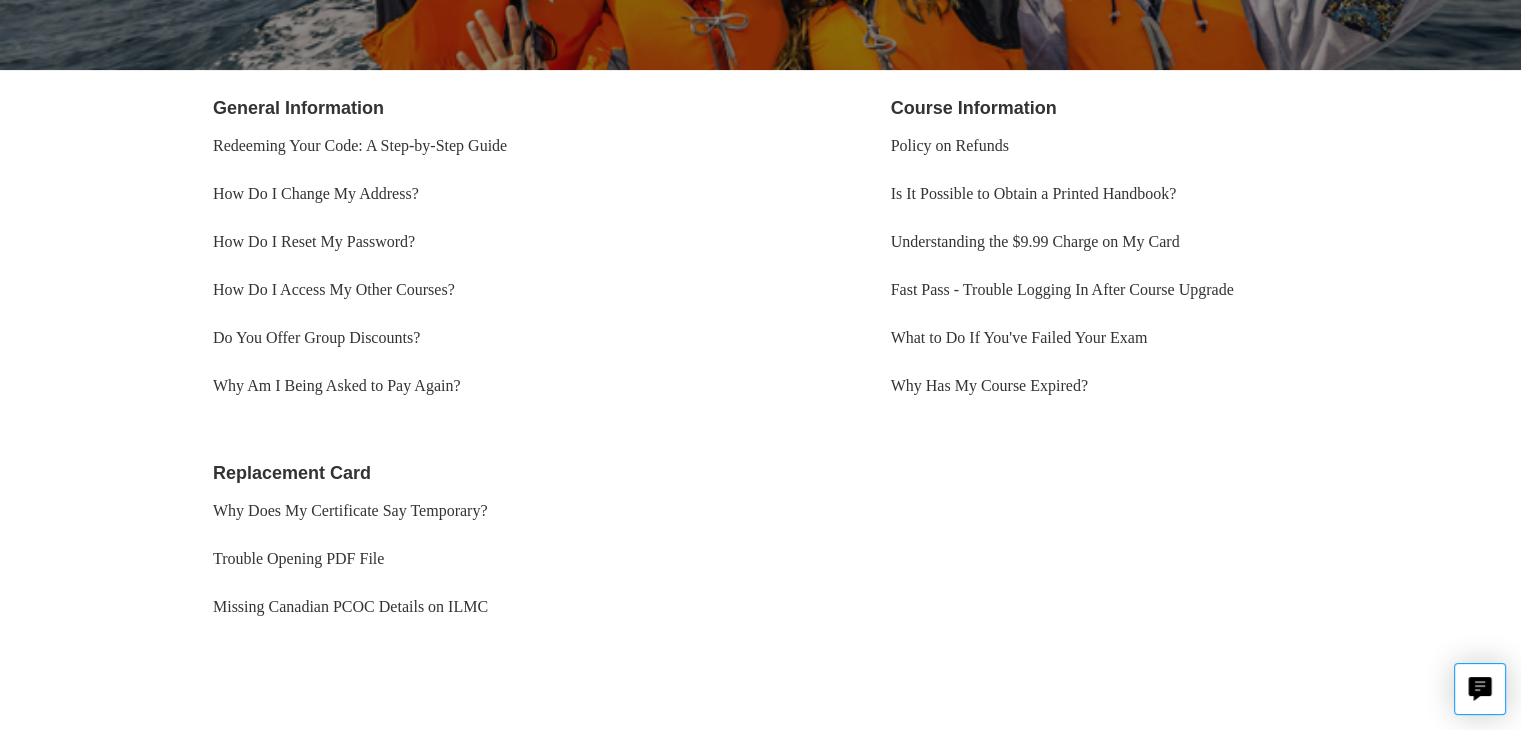 click on "General Information
Redeeming Your Code: A Step-by-Step Guide
How Do I Change My Address?
How Do I Reset My Password?
How Do I Access My Other Courses?
Do You Offer Group Discounts?" at bounding box center (829, 388) 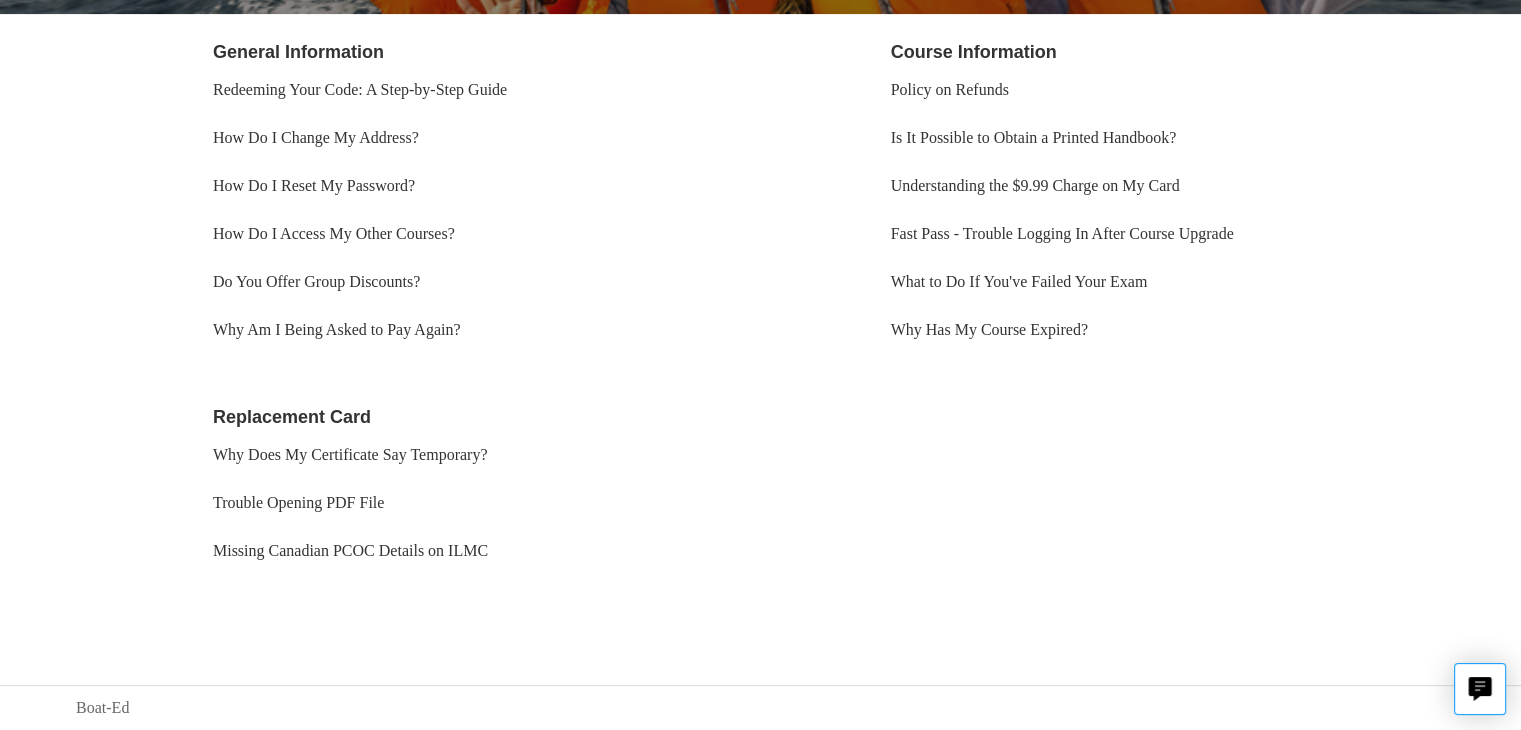 scroll, scrollTop: 344, scrollLeft: 0, axis: vertical 